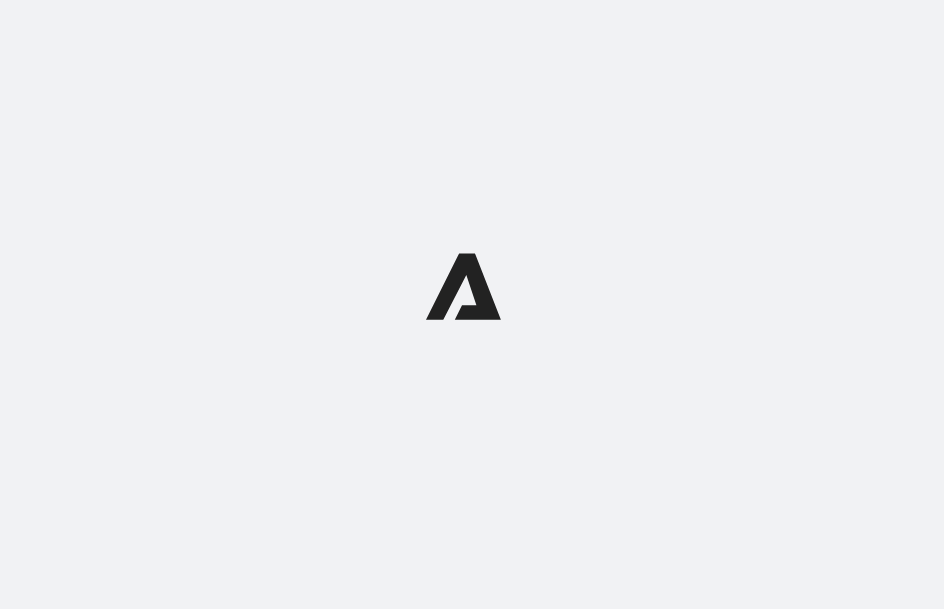 scroll, scrollTop: 0, scrollLeft: 0, axis: both 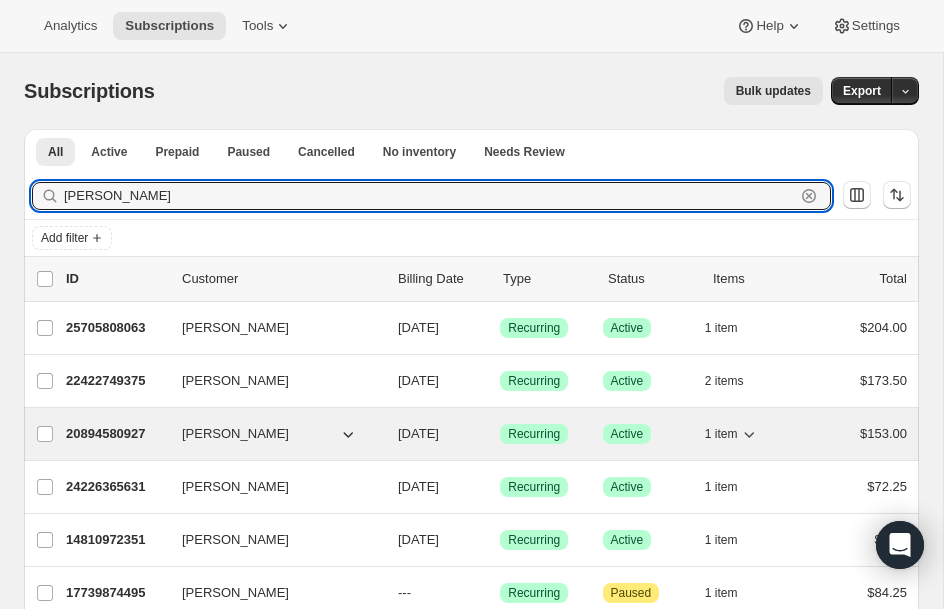 type on "chris" 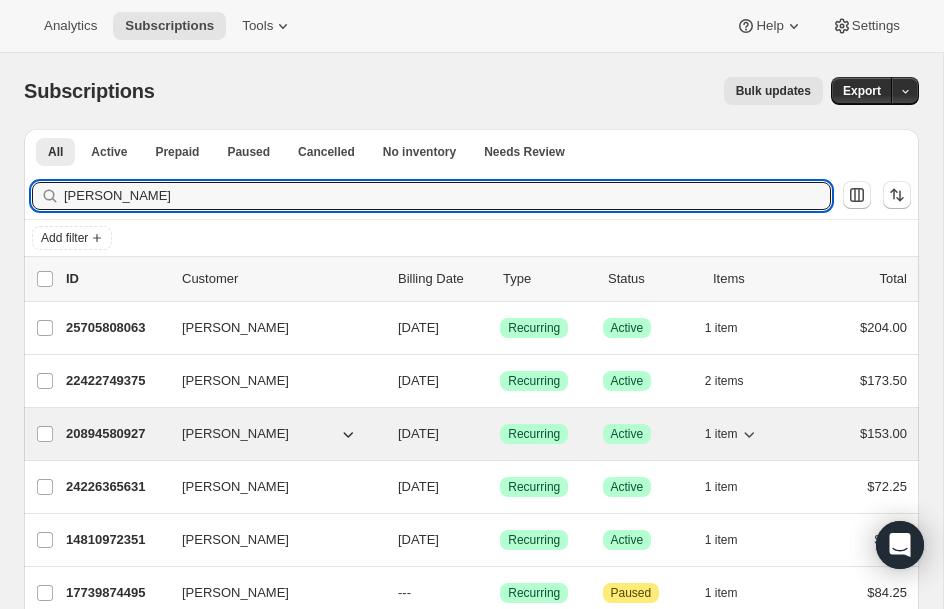 click on "20894580927" at bounding box center [116, 434] 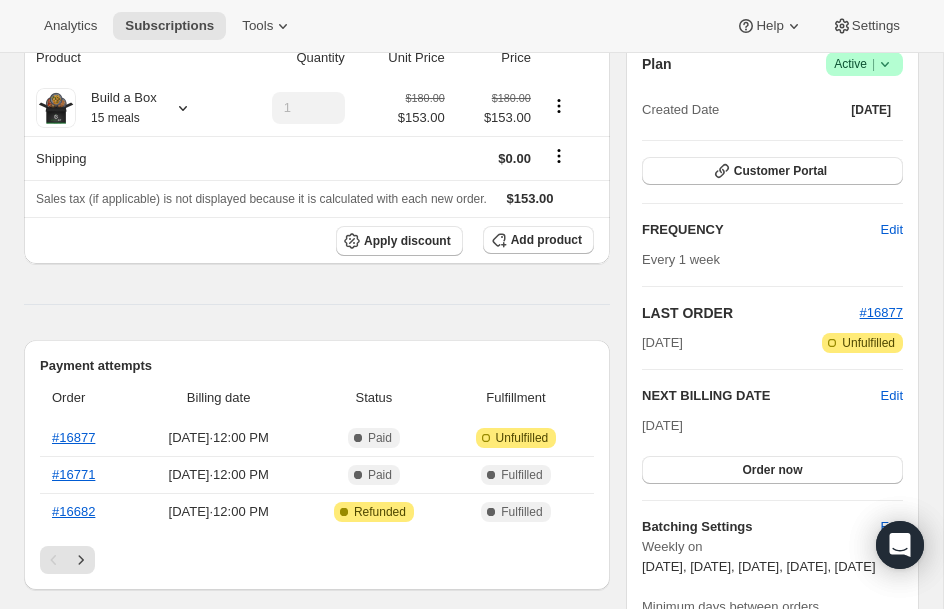 scroll, scrollTop: 240, scrollLeft: 0, axis: vertical 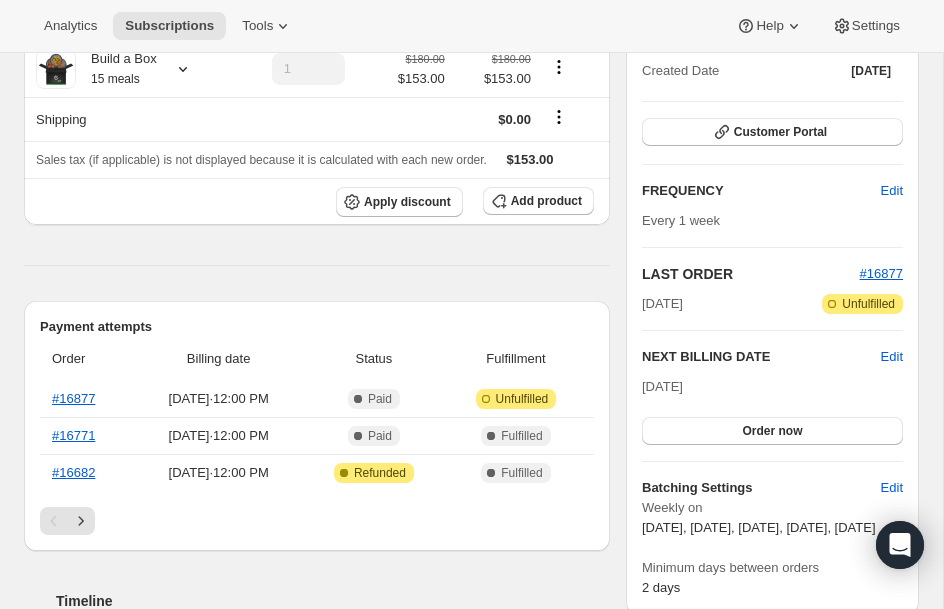 click on "Plan Success Active | Created Date Apr 2, 2025 Customer Portal FREQUENCY Edit Every 1 week LAST ORDER #16877 Jul 10, 2025 Attention Incomplete Unfulfilled NEXT BILLING DATE Edit Jul 17, 2025  Order now Batching Settings Edit Weekly on Monday, Tuesday, Wednesday, Thursday, Friday Minimum days between orders 2   days" at bounding box center [772, 305] 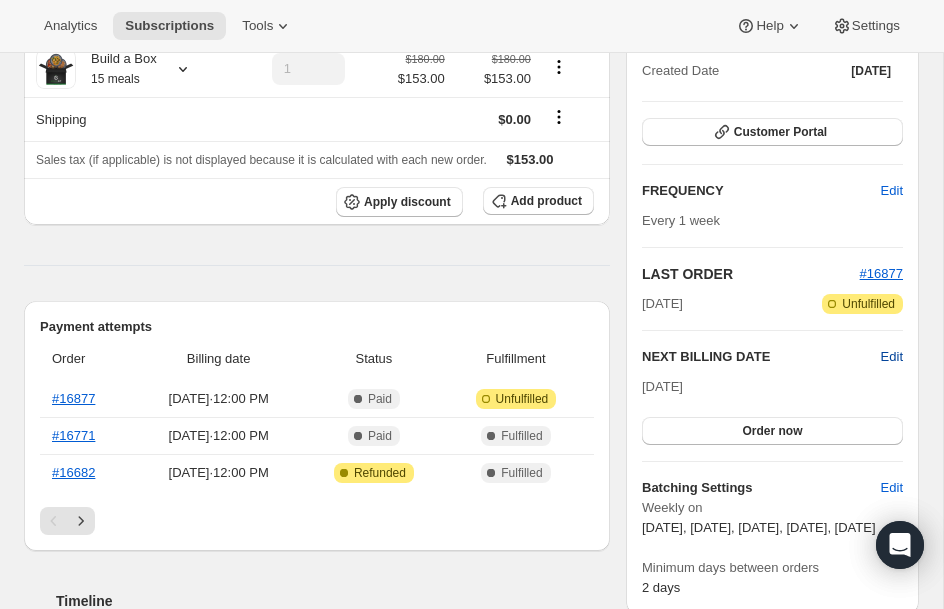 click on "Edit" at bounding box center [892, 357] 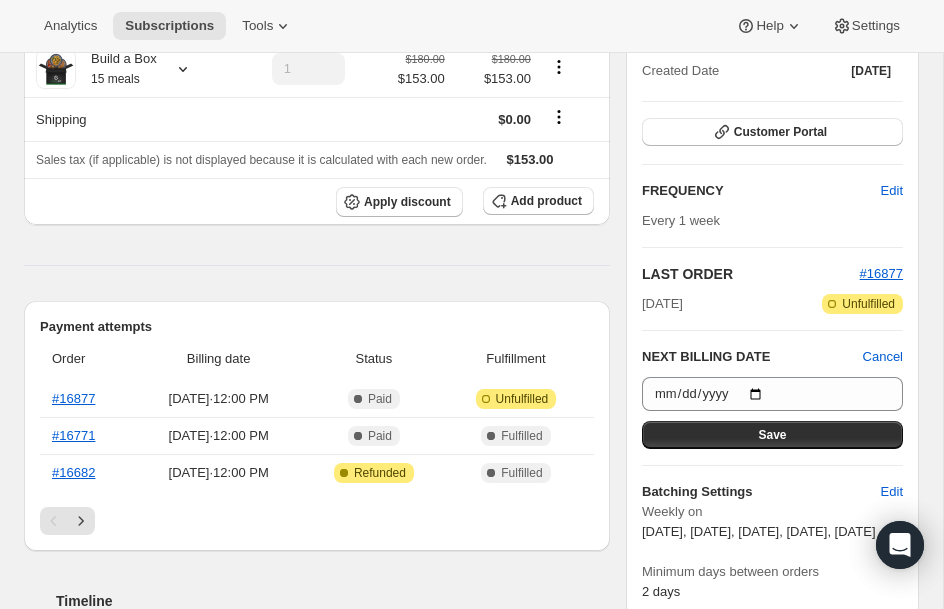 click at bounding box center (317, 265) 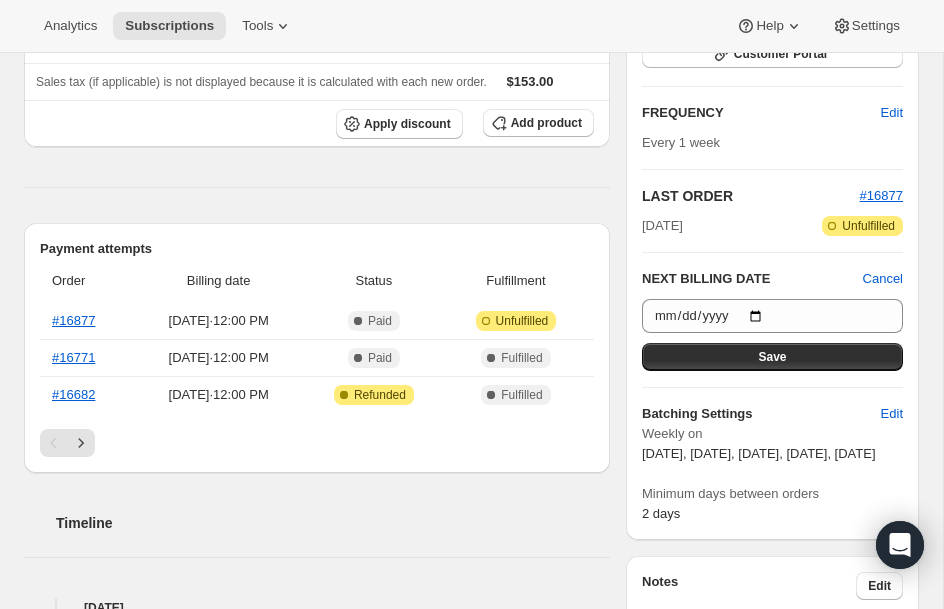 scroll, scrollTop: 280, scrollLeft: 0, axis: vertical 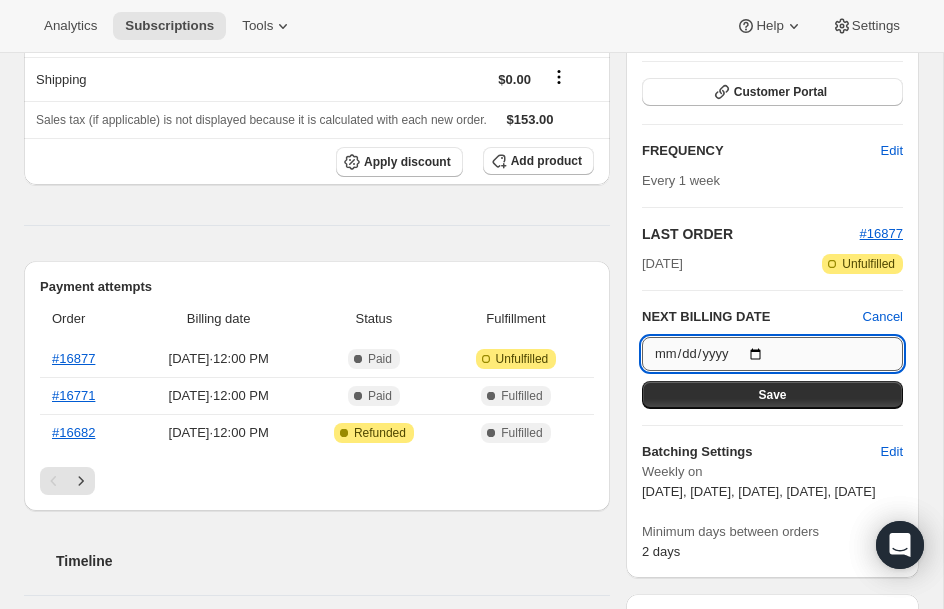 click on "2025-07-17" at bounding box center (772, 354) 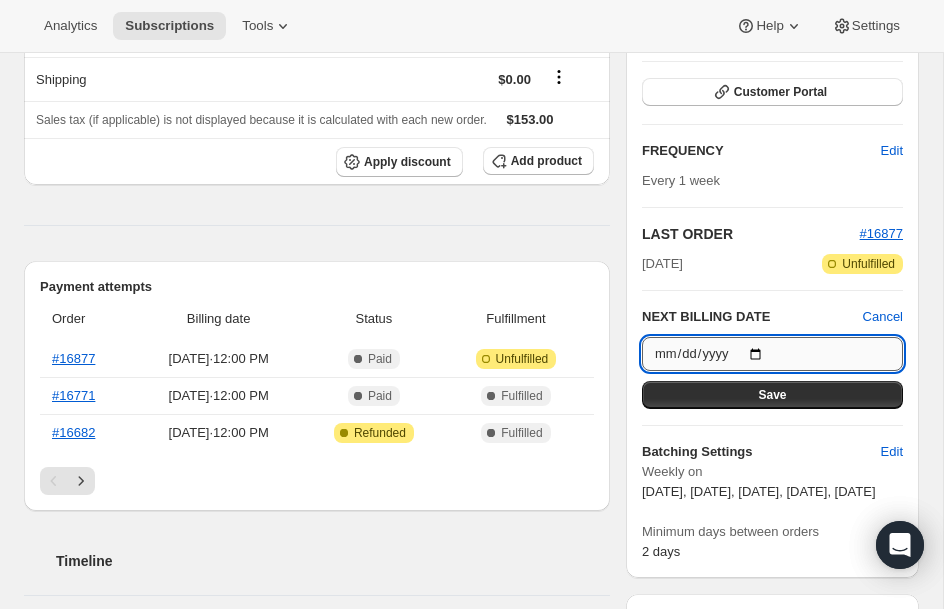 type on "2025-07-24" 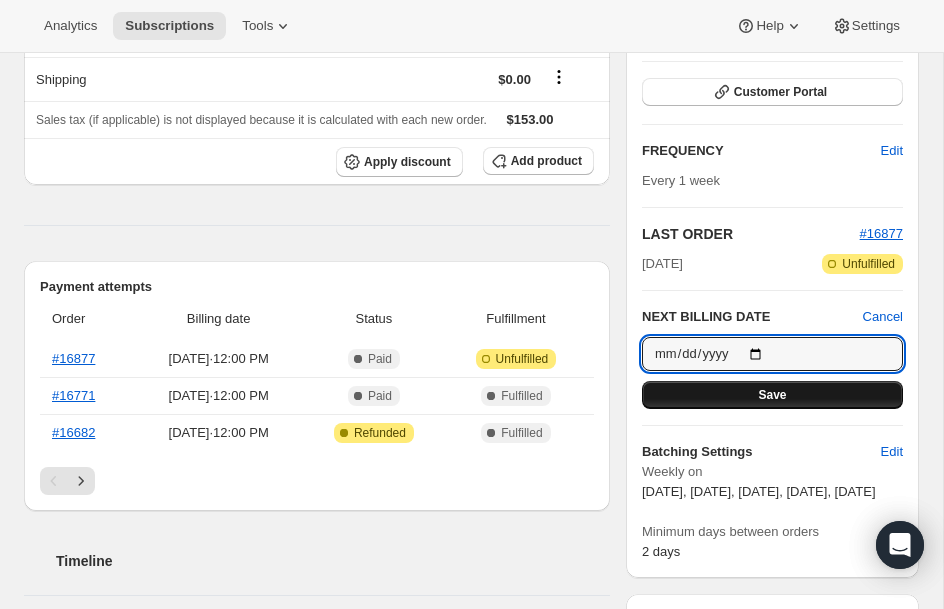 click on "Save" at bounding box center [772, 395] 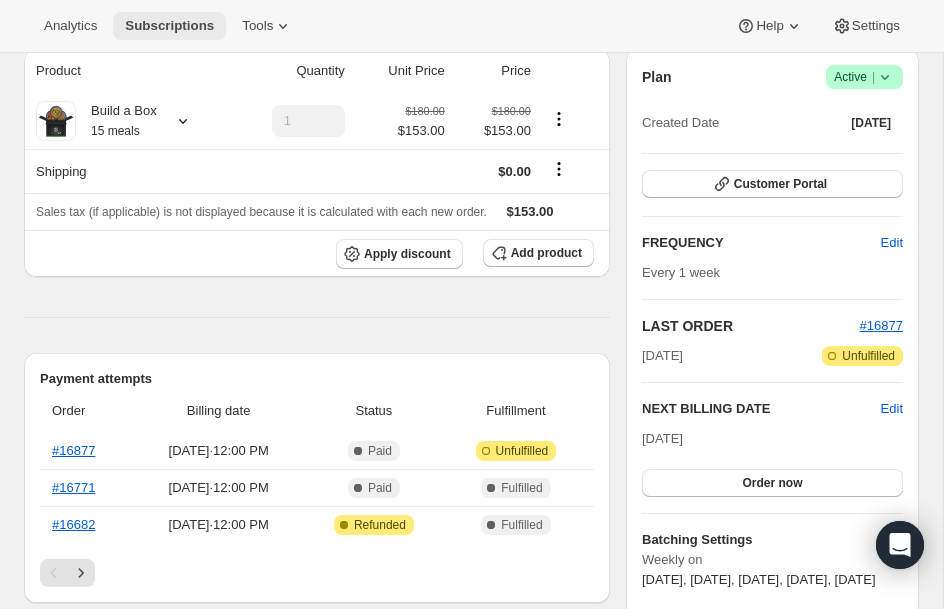 click on "Subscriptions" at bounding box center (169, 26) 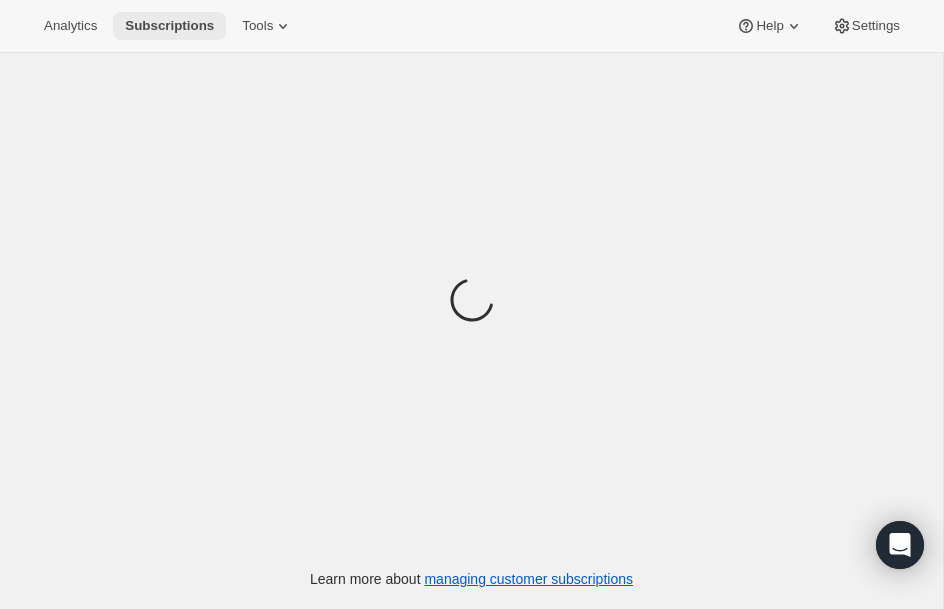 scroll, scrollTop: 0, scrollLeft: 0, axis: both 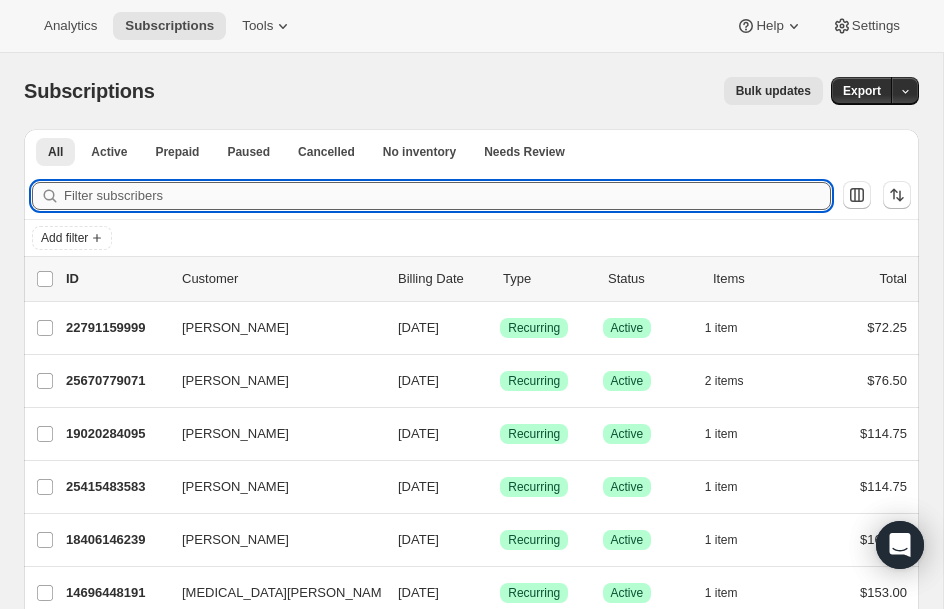 click on "Filter subscribers" at bounding box center [447, 196] 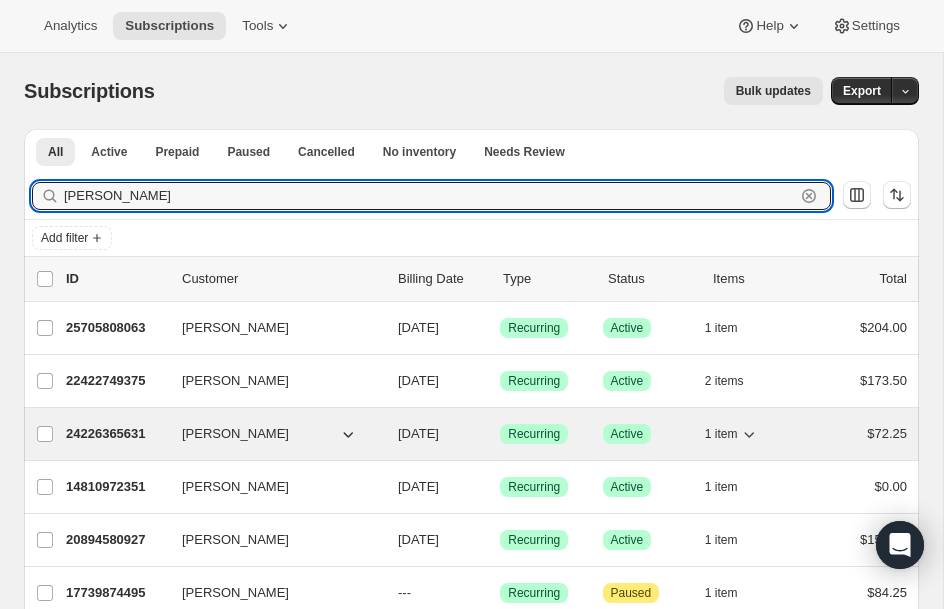 type on "chris" 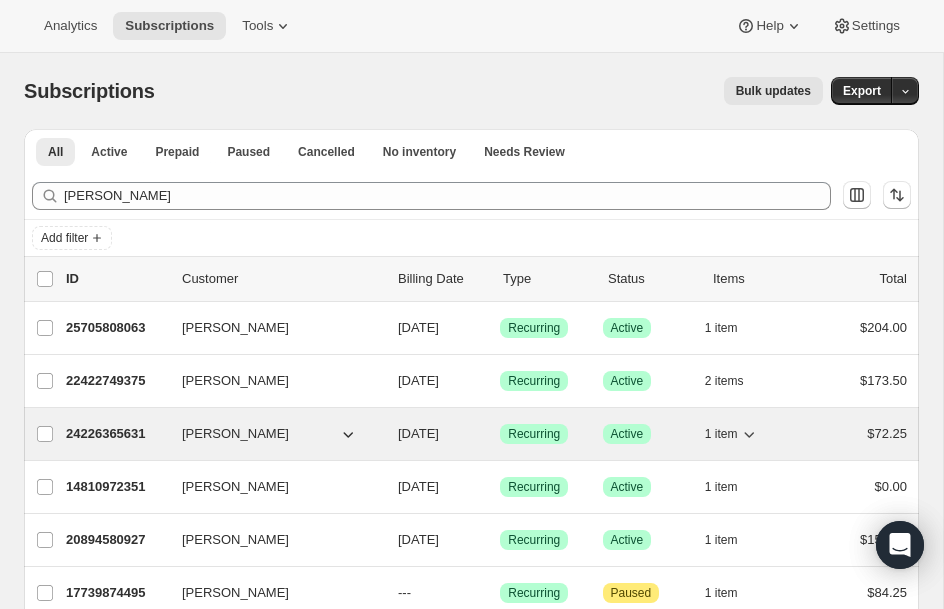 click on "24226365631" at bounding box center (116, 434) 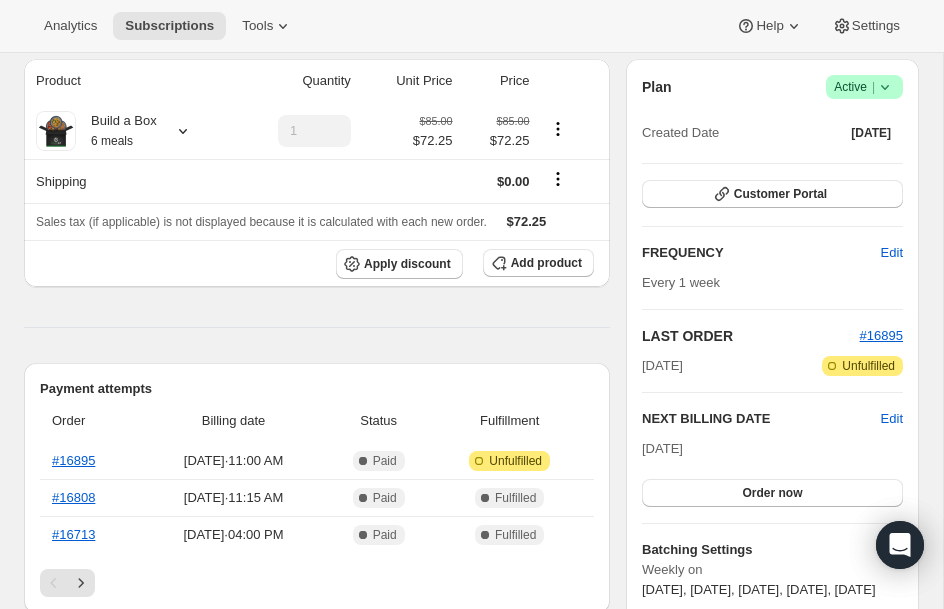 scroll, scrollTop: 200, scrollLeft: 0, axis: vertical 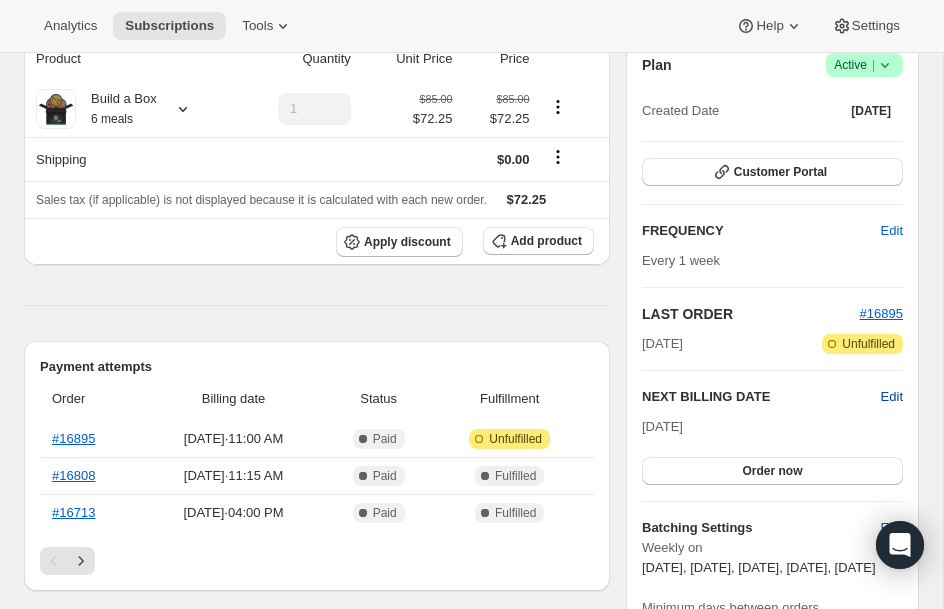 click on "Edit" at bounding box center [892, 397] 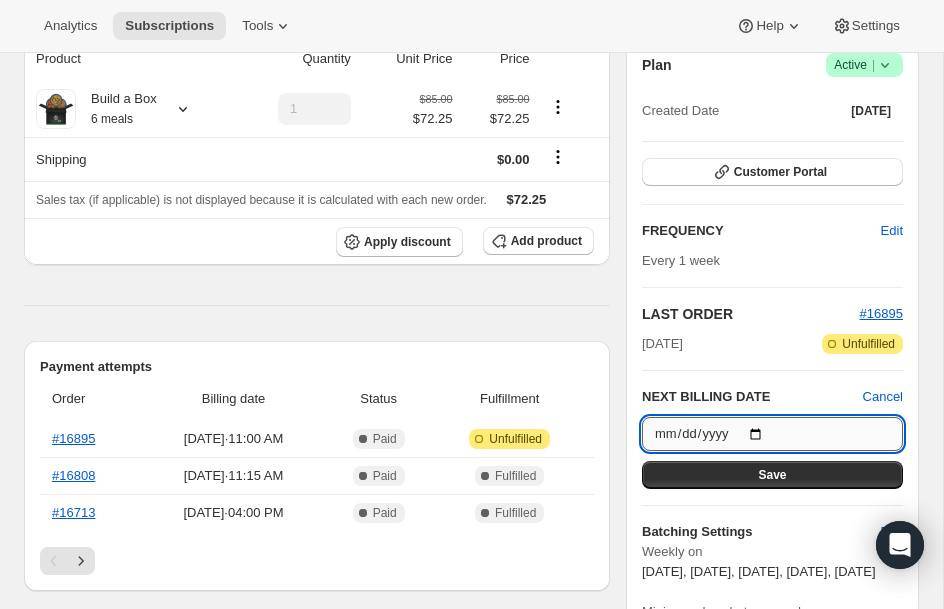 click on "2025-07-18" at bounding box center (772, 434) 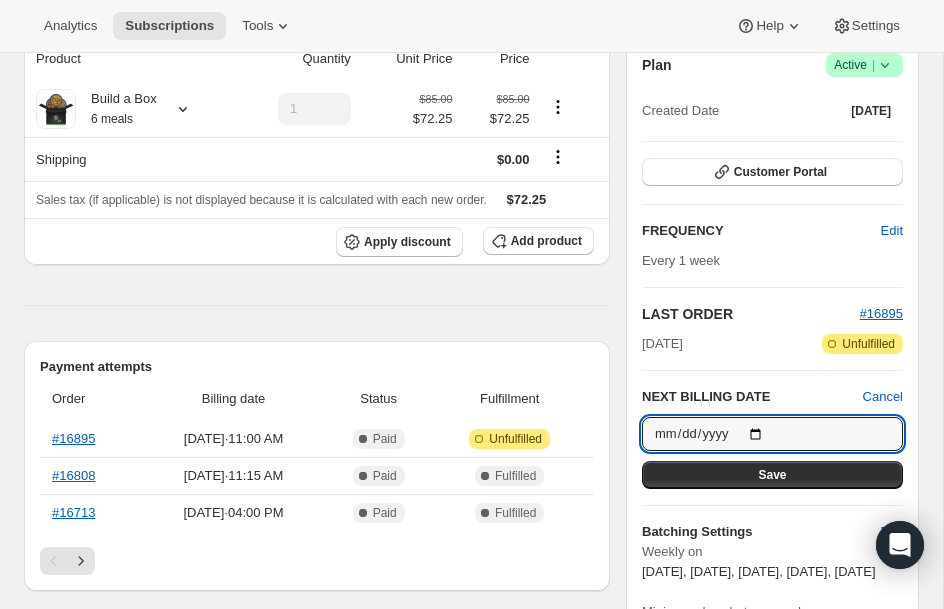 type on "2025-07-25" 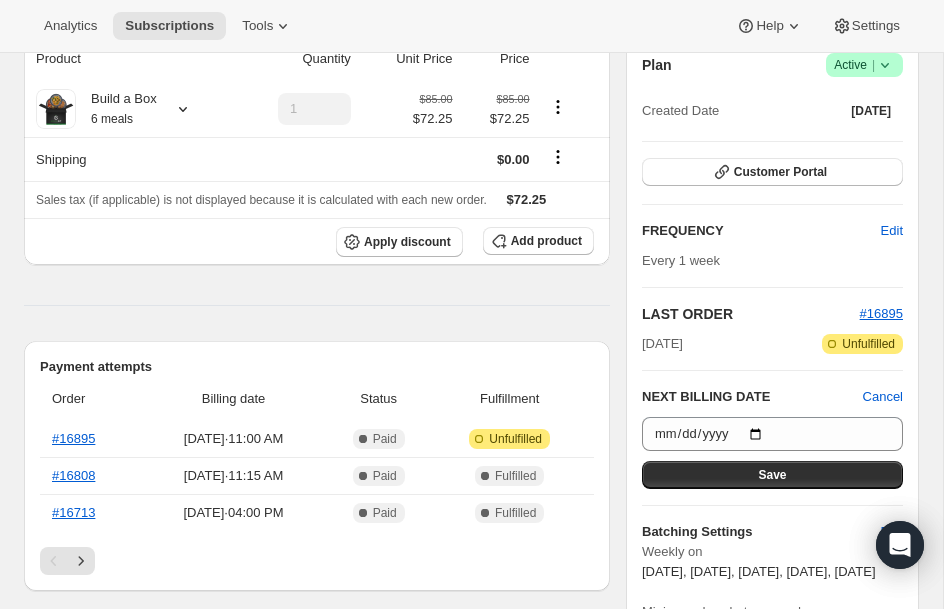 click on "Product Quantity Unit Price Price Build a Box 6 meals 1 $85.00 $72.25 $85.00 $72.25 Shipping $0.00 Sales tax (if applicable) is not displayed because it is calculated with each new order.   $72.25 Apply discount Add product Payment attempts Order Billing date Status Fulfillment #16895 Jul 11, 2025  ·  11:00 AM  Complete Paid Attention Incomplete Unfulfilled #16808 Jul 4, 2025  ·  11:15 AM  Complete Paid  Complete Fulfilled #16713 Jun 27, 2025  ·  04:00 PM  Complete Paid  Complete Fulfilled Timeline Jul 13, 2025 Subscription reminder email sent via Awtomic email. 11:01 AM Jul 11, 2025 Order processed successfully.  View order 11:00 AM Jul 6, 2025 Subscription reminder email sent via Awtomic email. 11:01 AM Jul 4, 2025 Order processed successfully.  View order 11:15 AM Felipe Souza initiated an order with "Order now" from Admin. 11:15 AM Christine Pico updated box contents via Customer Portal 06:56 AM New box selection 1 - Carnivor Burger 1 - Glazed Teriyaki Salmon 1 - Guilty-Free Chicken Alfredo 04:00 PM" at bounding box center (317, 737) 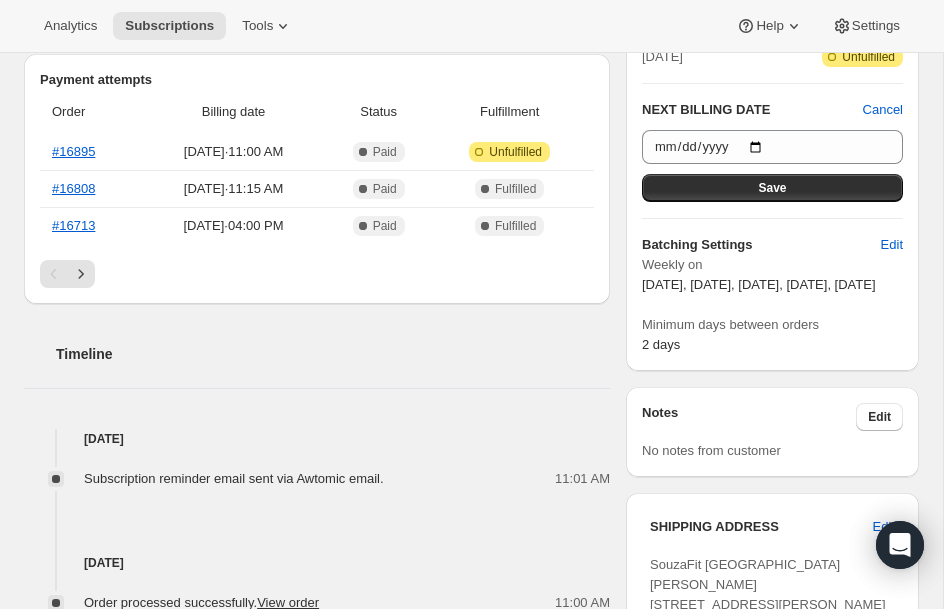 scroll, scrollTop: 480, scrollLeft: 0, axis: vertical 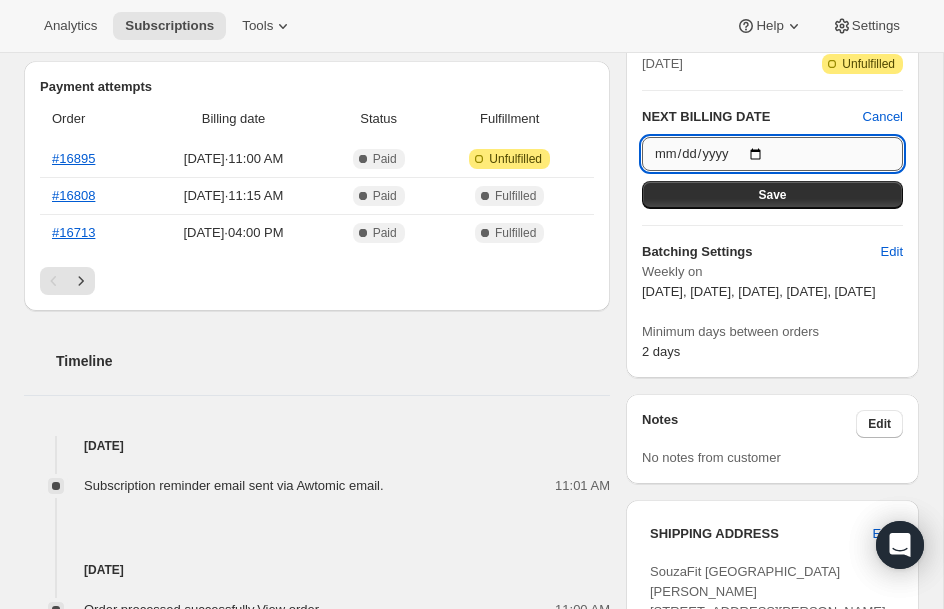 click on "2025-07-25" at bounding box center (772, 154) 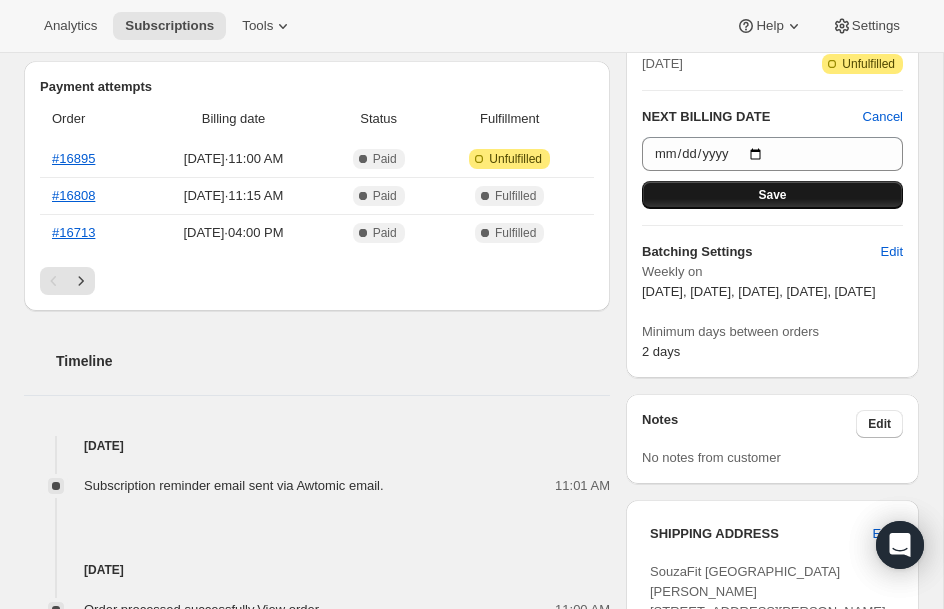 click on "Save" at bounding box center (772, 195) 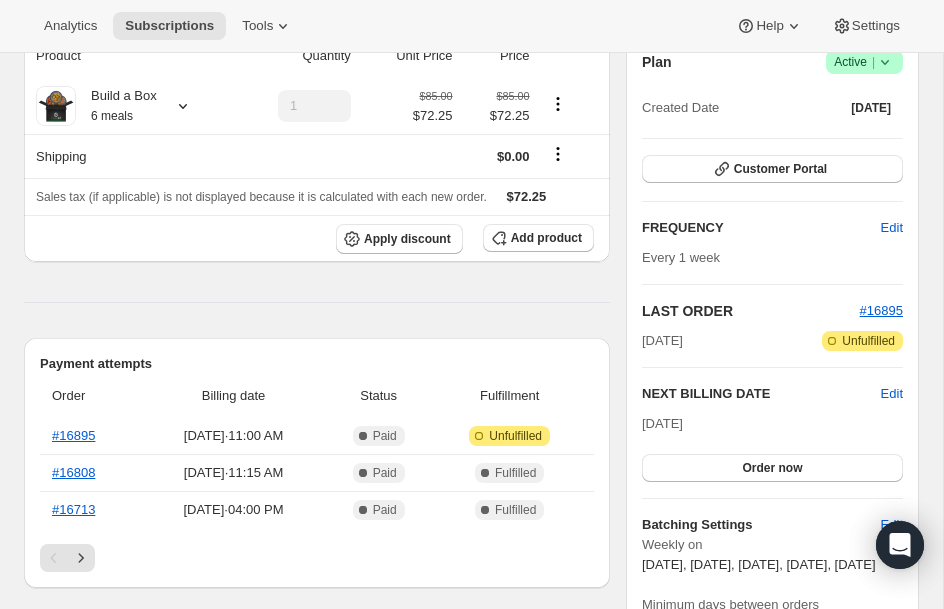 scroll, scrollTop: 480, scrollLeft: 0, axis: vertical 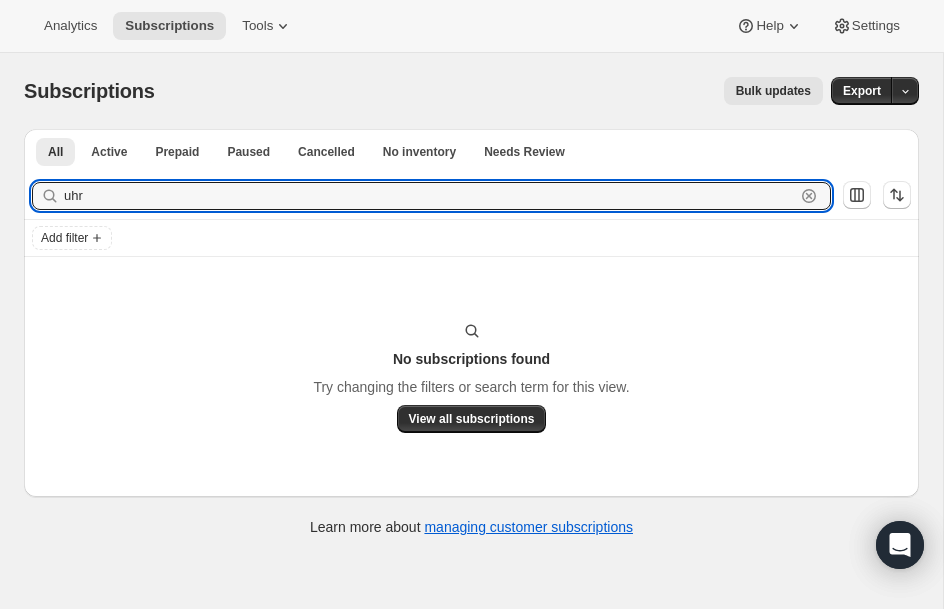 drag, startPoint x: 124, startPoint y: 201, endPoint x: -101, endPoint y: 170, distance: 227.12552 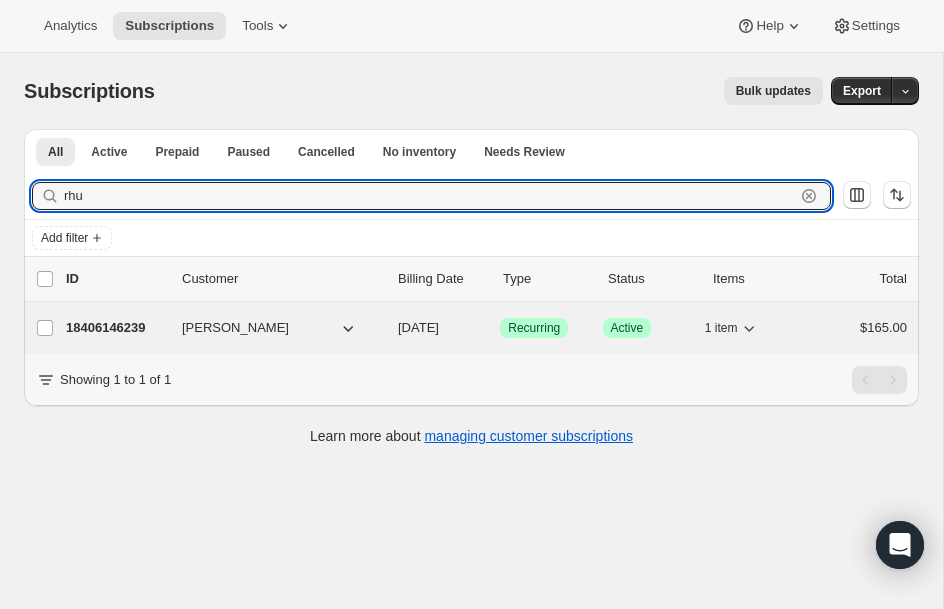type on "rhu" 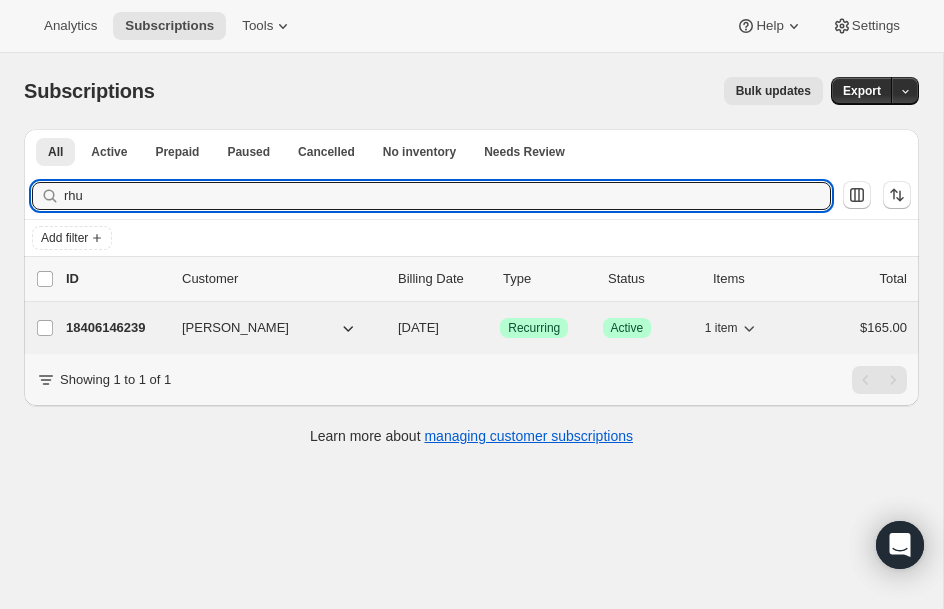 click on "18406146239" at bounding box center (116, 328) 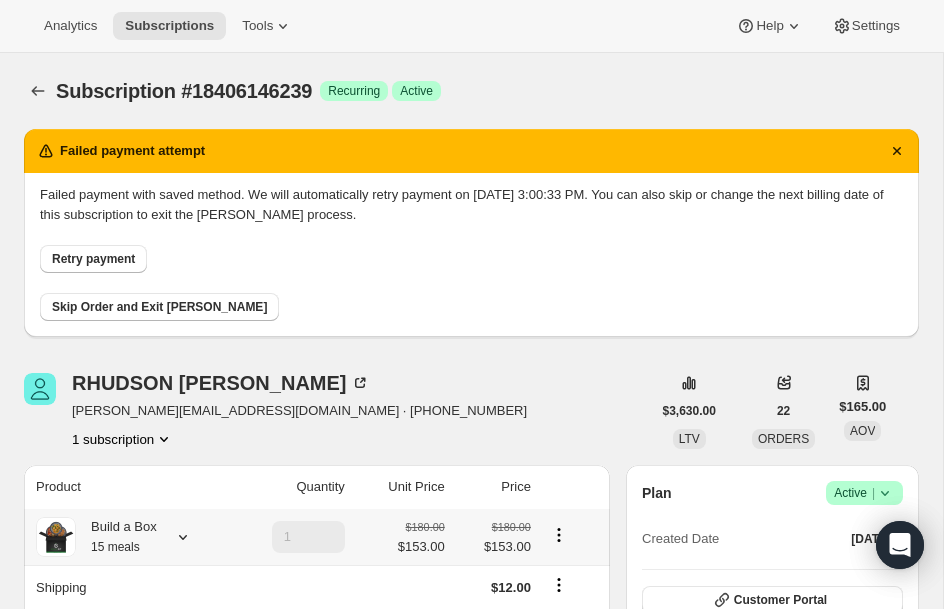 click on "RHUDSON   FONSECA fonseca.rhudson1@gmail.com · +19084637688 1 subscription $3,630.00 LTV 22 ORDERS $165.00 AOV Product Quantity Unit Price Price Build a Box 15 meals 1 $180.00 $153.00 $180.00 $153.00 Shipping $12.00 Sales tax (if applicable) is not displayed because it is calculated with each new order.   $165.00 Apply discount Add product Payment attempts Order Billing date Status Fulfillment --- Jul 10, 2025  ·  03:00 PM Critical Incomplete Failed --- Jul 8, 2025  ·  03:00 PM Critical Incomplete Failed --- Jul 7, 2025  ·  03:20 PM Critical Incomplete Failed Timeline Jul 10, 2025 Payment attempt failed. Attempt 3 of 6. Will retry on Monday, July 14, 2025, 03:00 PM . 03:00 PM Jul 9, 2025 Subscription reminder email sent via Awtomic email. 03:00 PM Jul 8, 2025 Payment attempt failed. Attempt 2 of 6. Will retry on Thursday, July 10, 2025, 03:00 PM . 03:00 PM Jul 7, 2025 Payment attempt failed. Attempt 1 of 6. Will retry on Tuesday, July 08, 2025, 03:20 PM . 03:20 PM 03:20 PM 09:00 AM Jul 2, 2025 09:00 AM |" at bounding box center [463, 1143] 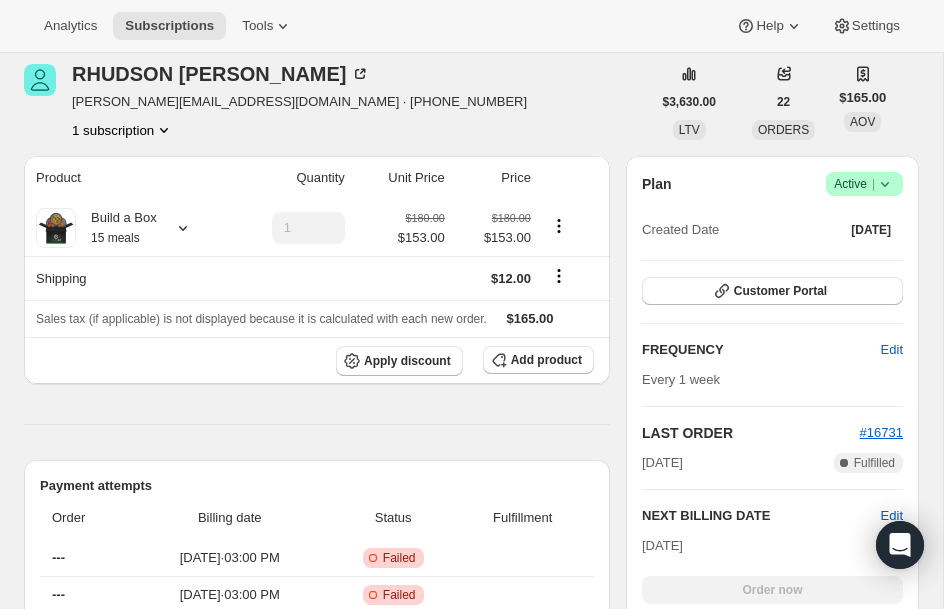 scroll, scrollTop: 280, scrollLeft: 0, axis: vertical 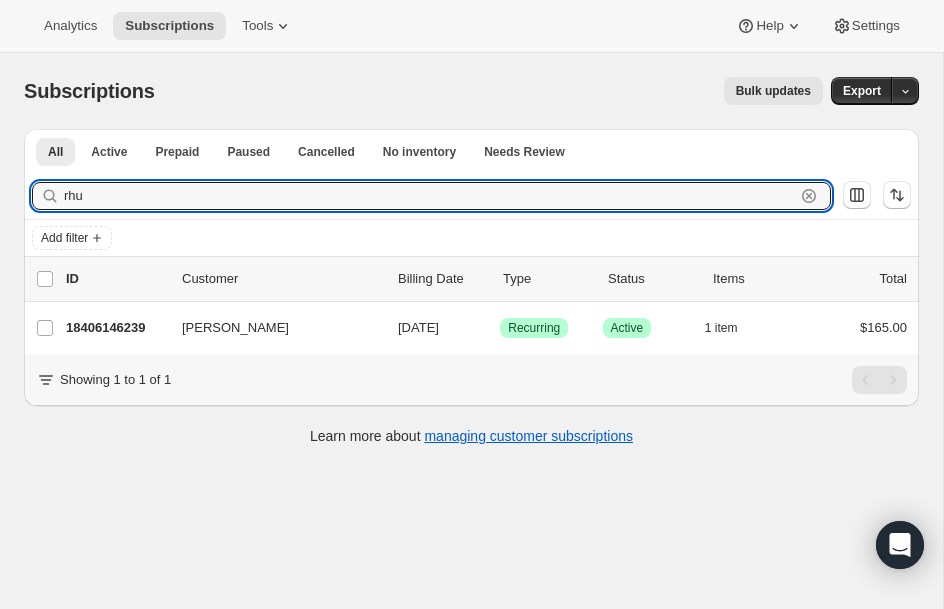 drag, startPoint x: 193, startPoint y: 187, endPoint x: -120, endPoint y: 186, distance: 313.0016 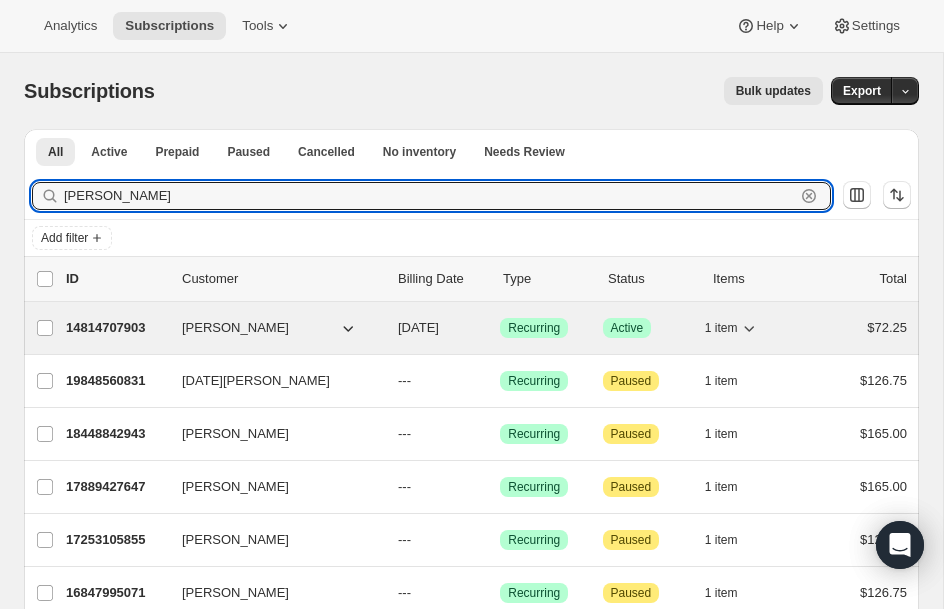 type on "[PERSON_NAME]" 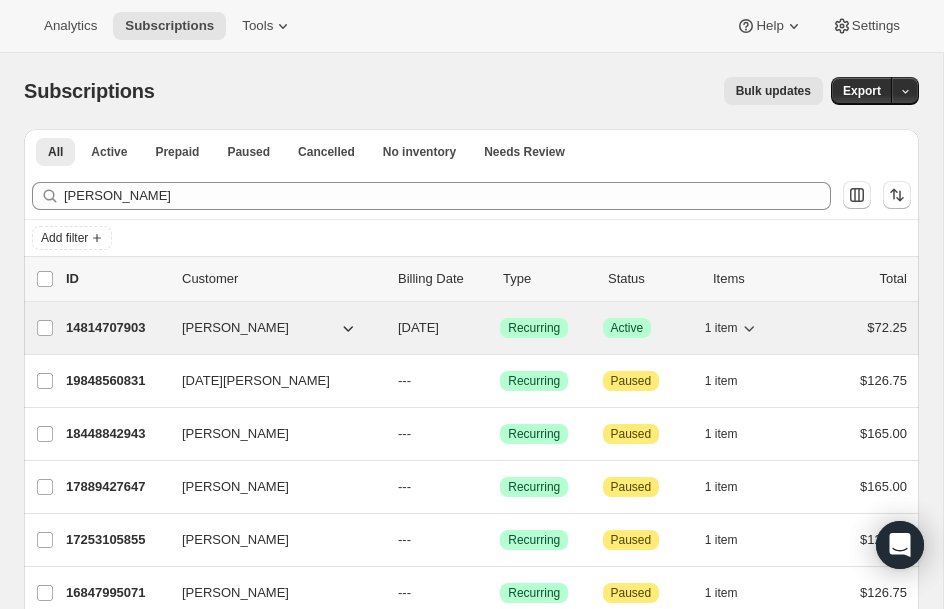 click on "14814707903" at bounding box center [116, 328] 